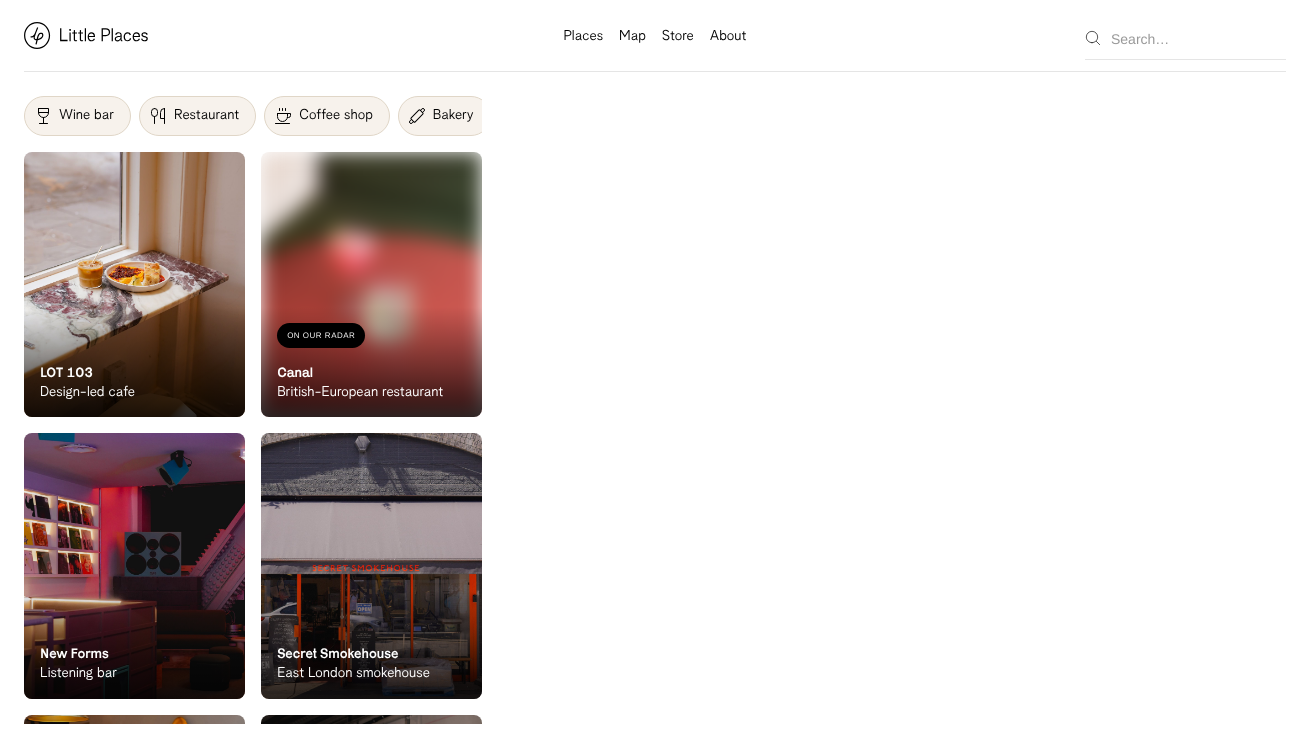 scroll, scrollTop: 0, scrollLeft: 0, axis: both 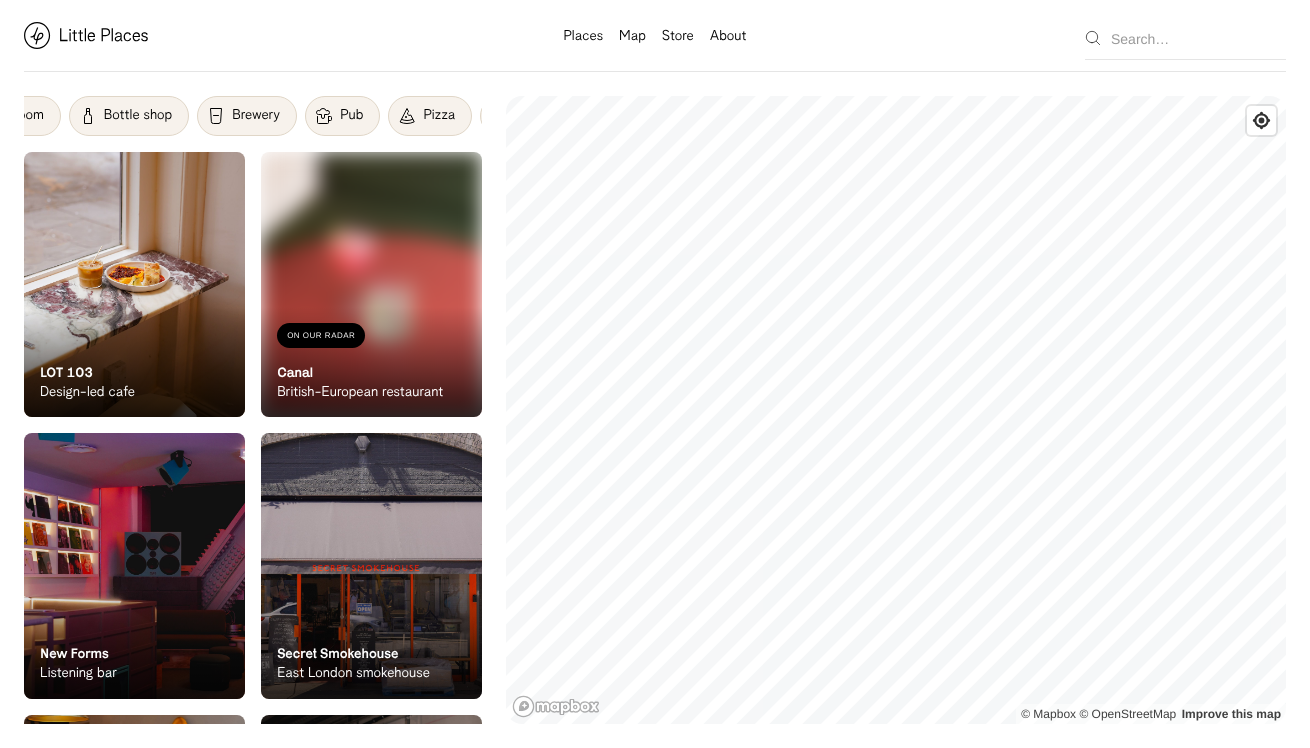 click on "Pub" at bounding box center [351, 116] 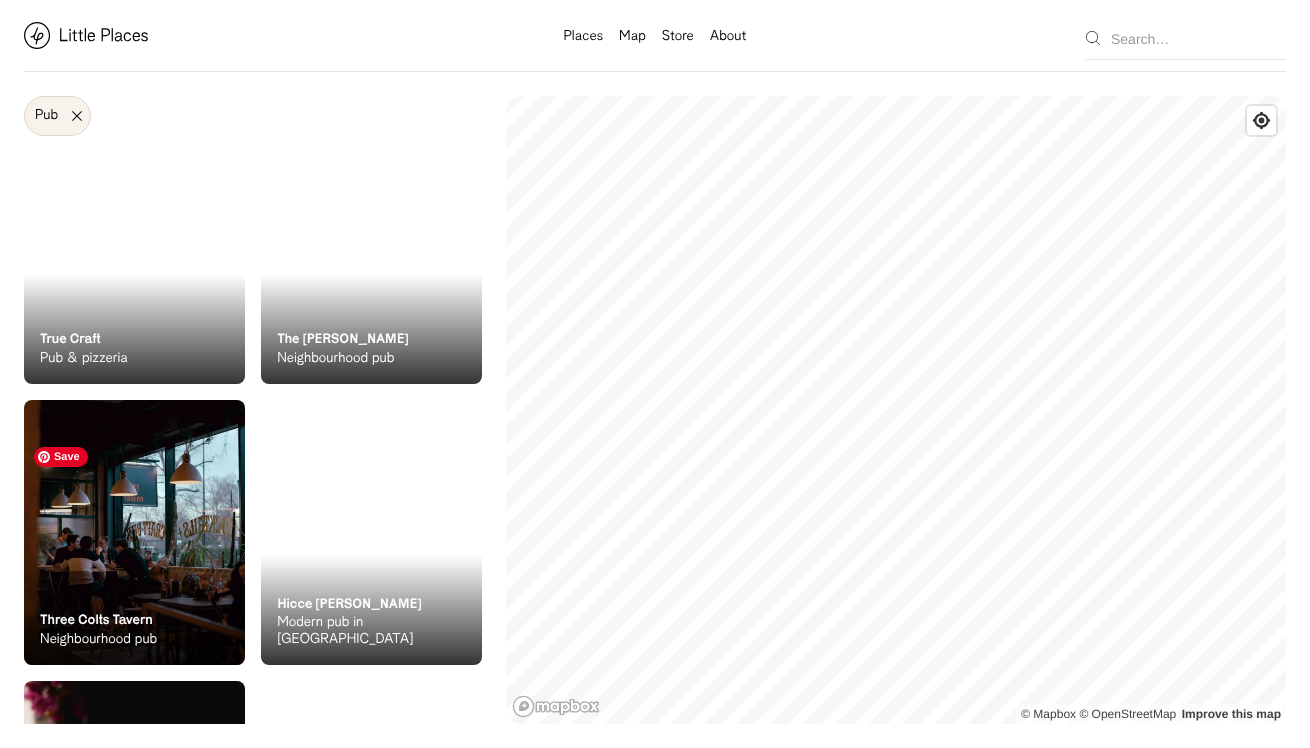 scroll, scrollTop: 1164, scrollLeft: 0, axis: vertical 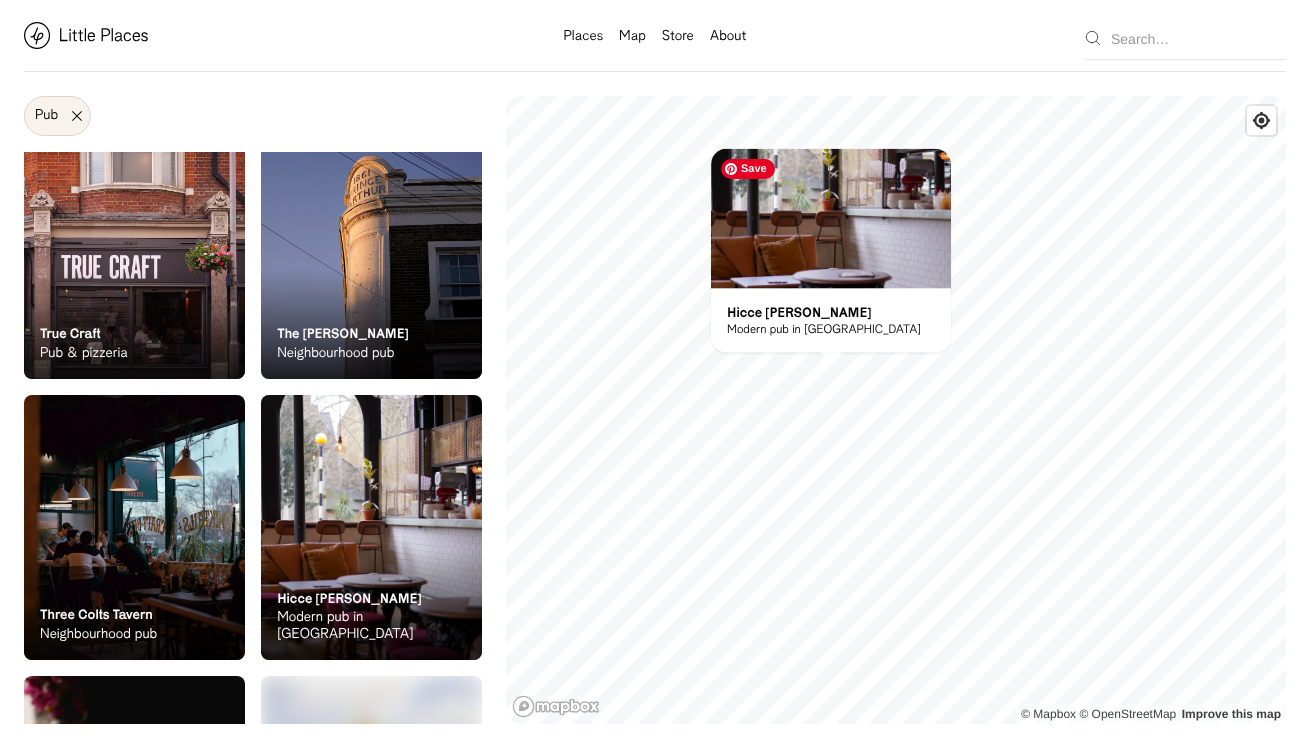 click at bounding box center (831, 219) 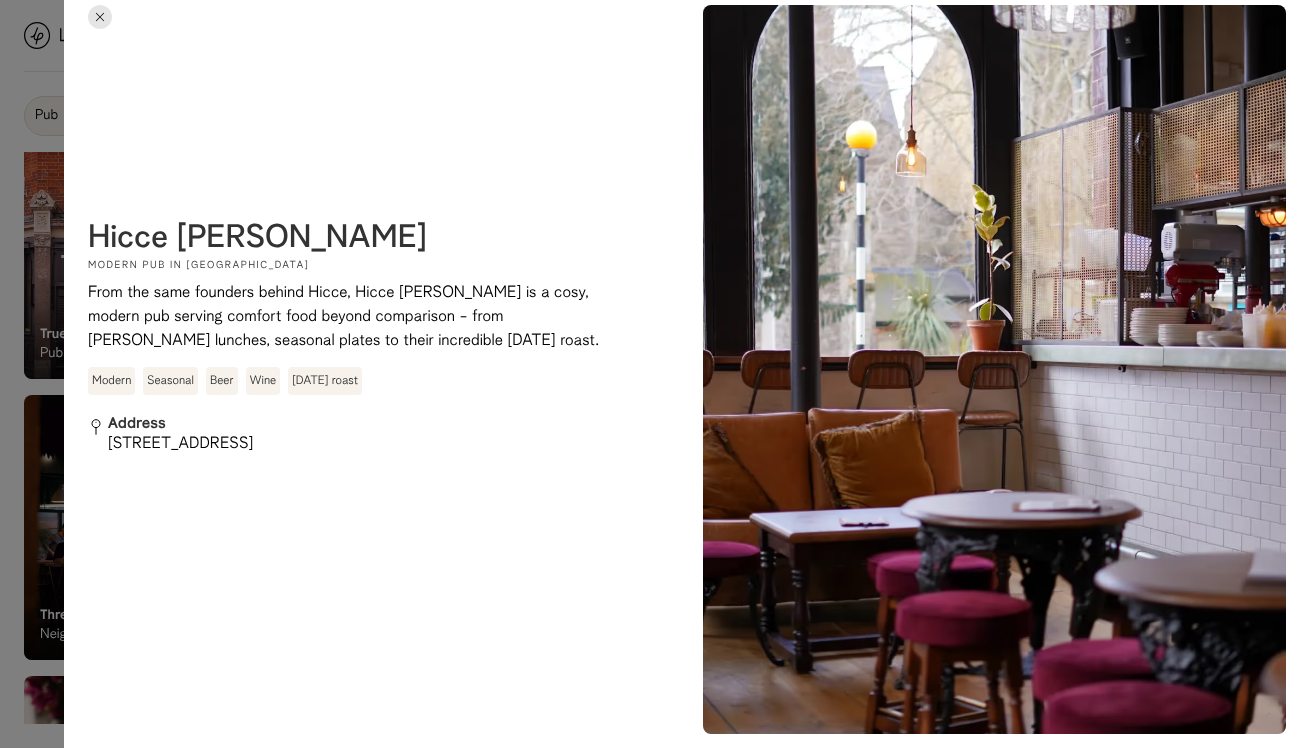 scroll, scrollTop: 17, scrollLeft: 0, axis: vertical 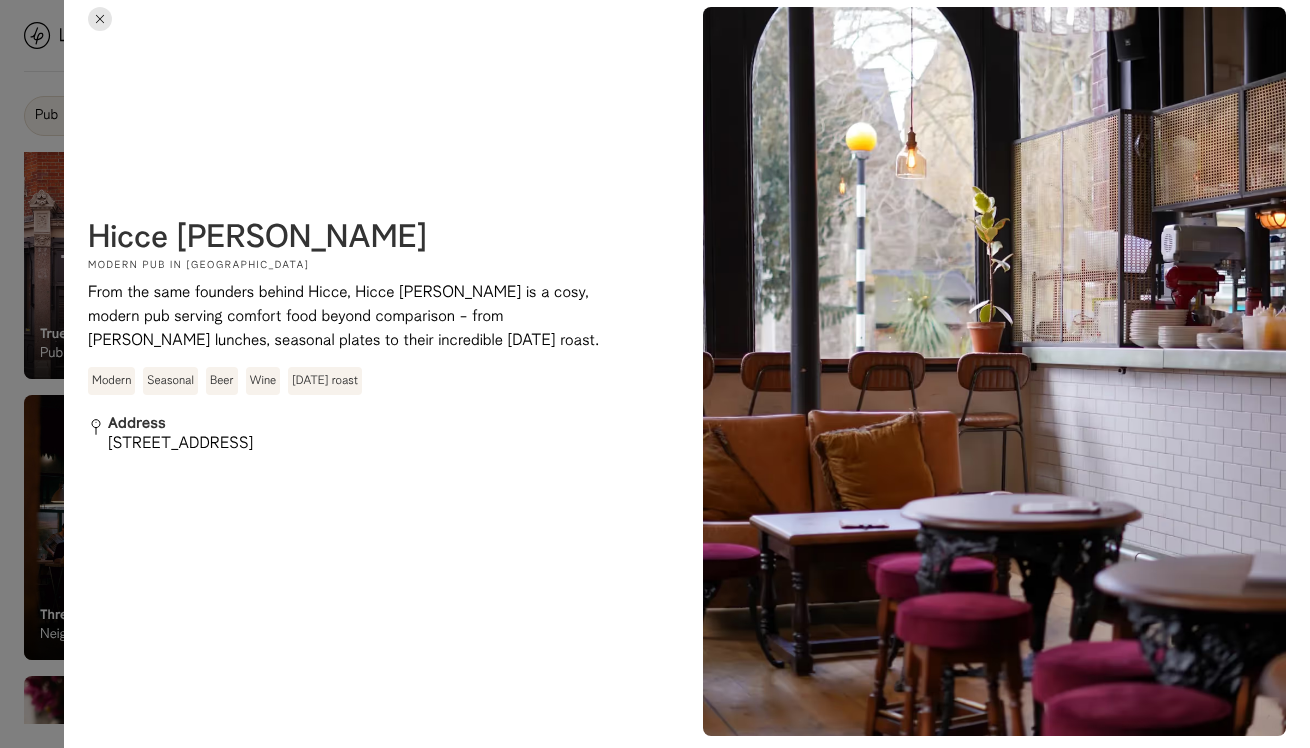 click at bounding box center (100, 19) 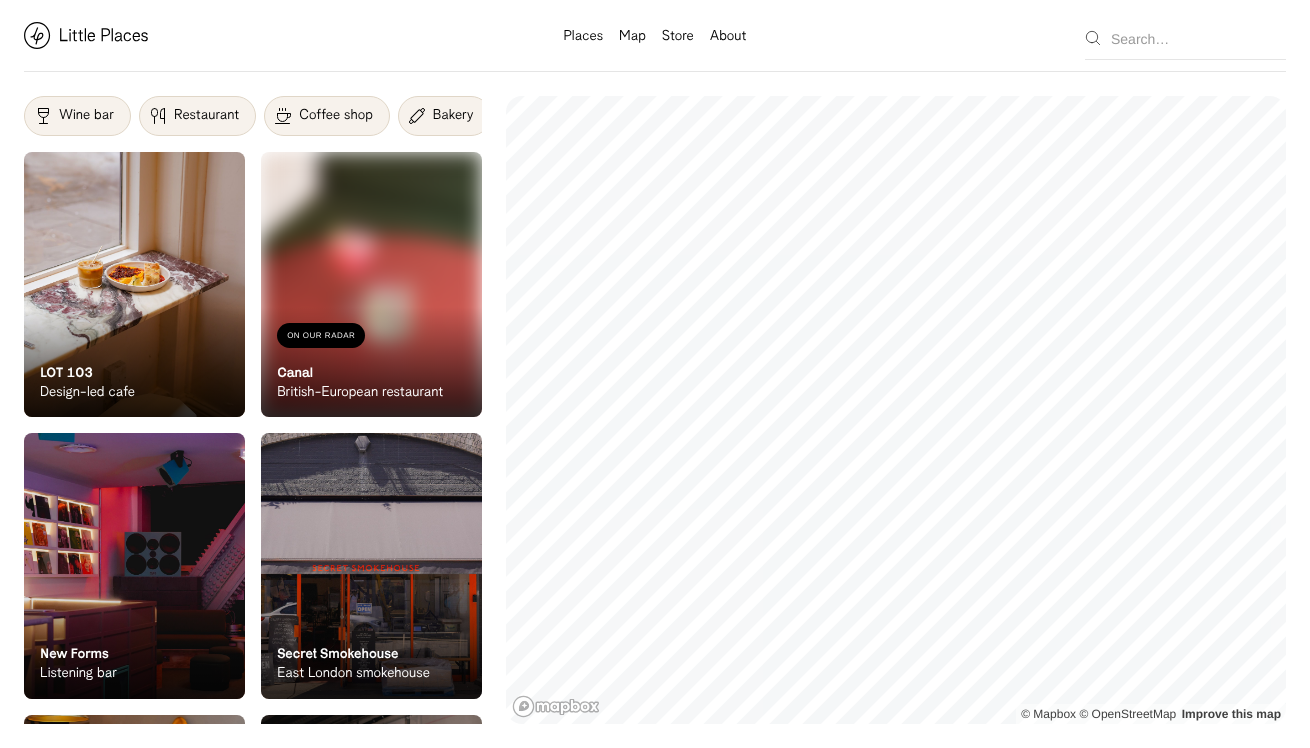 scroll, scrollTop: 0, scrollLeft: 0, axis: both 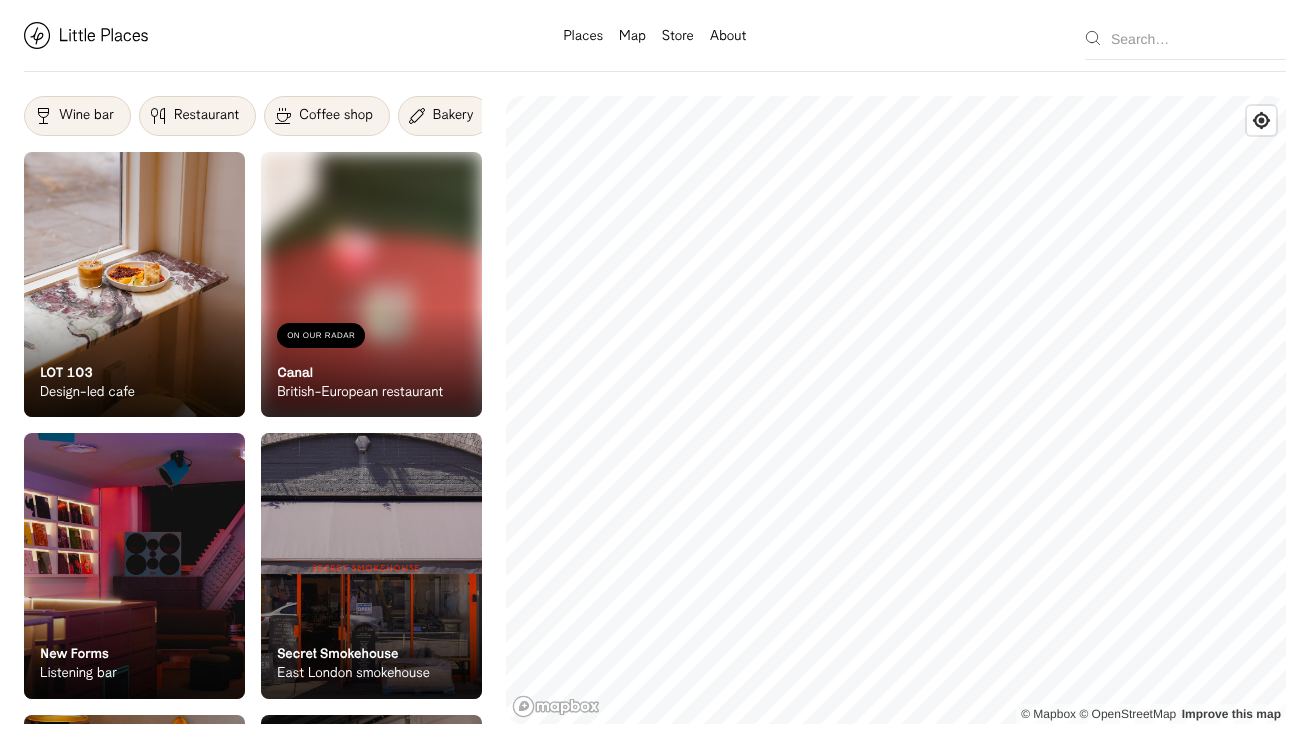 click on "Restaurant" at bounding box center (206, 116) 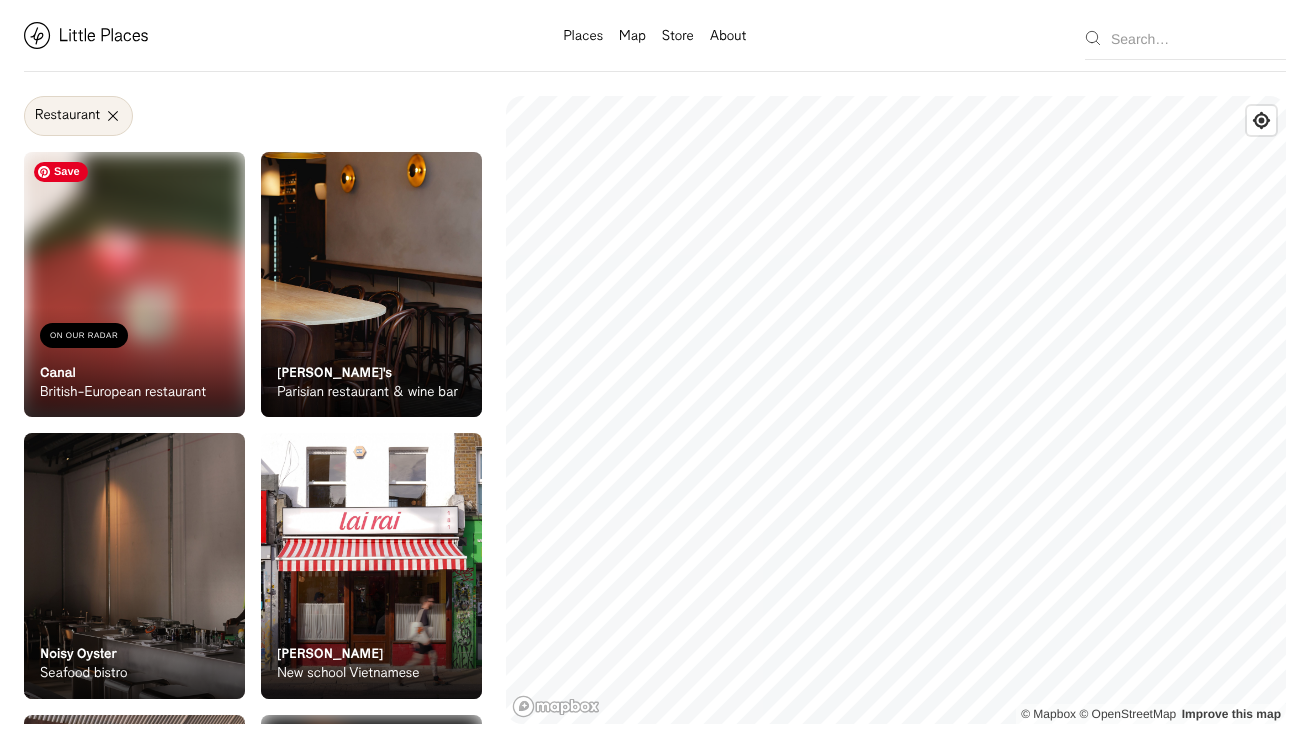 click at bounding box center (134, 284) 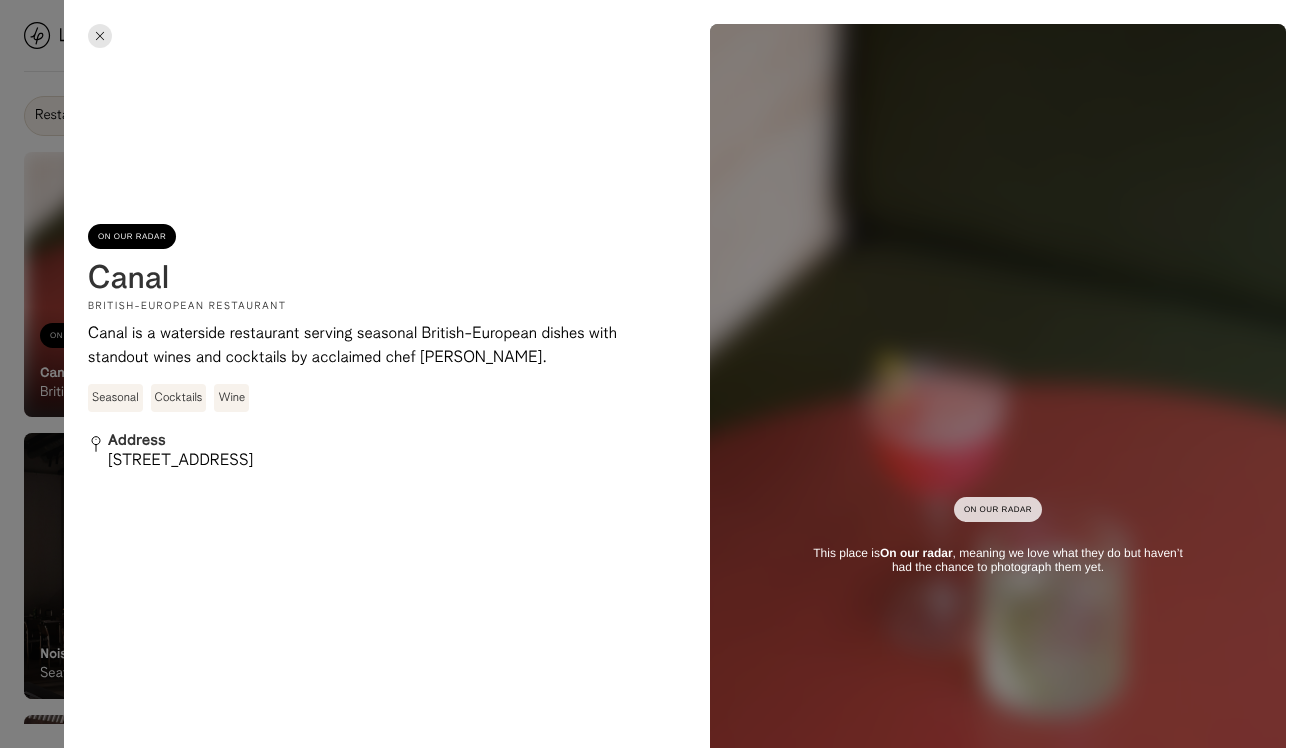 drag, startPoint x: 355, startPoint y: 475, endPoint x: 103, endPoint y: 455, distance: 252.7924 